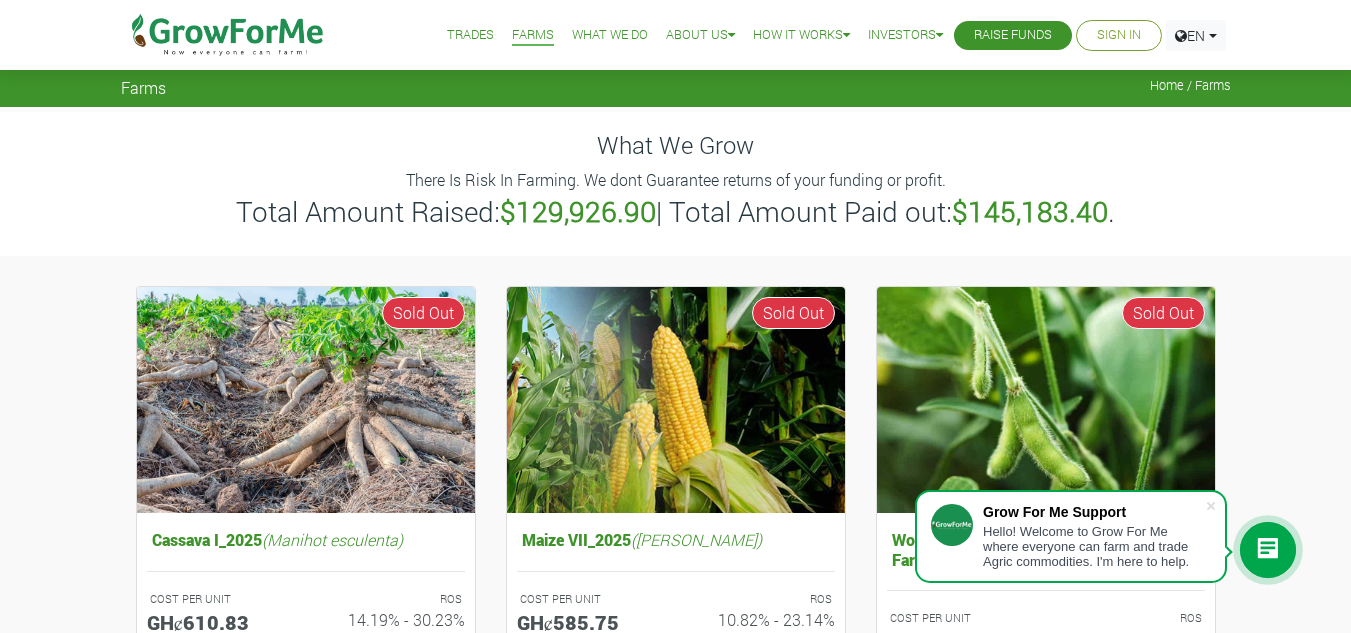 scroll, scrollTop: 0, scrollLeft: 0, axis: both 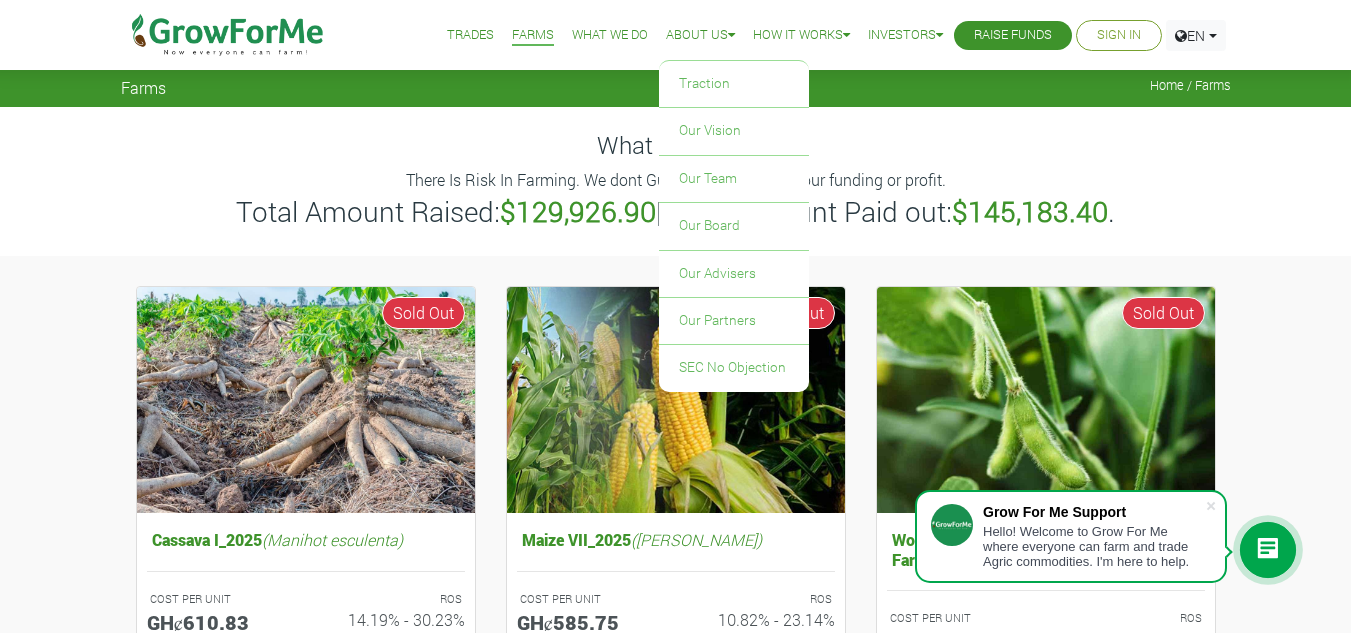 click on "About Us" at bounding box center (700, 35) 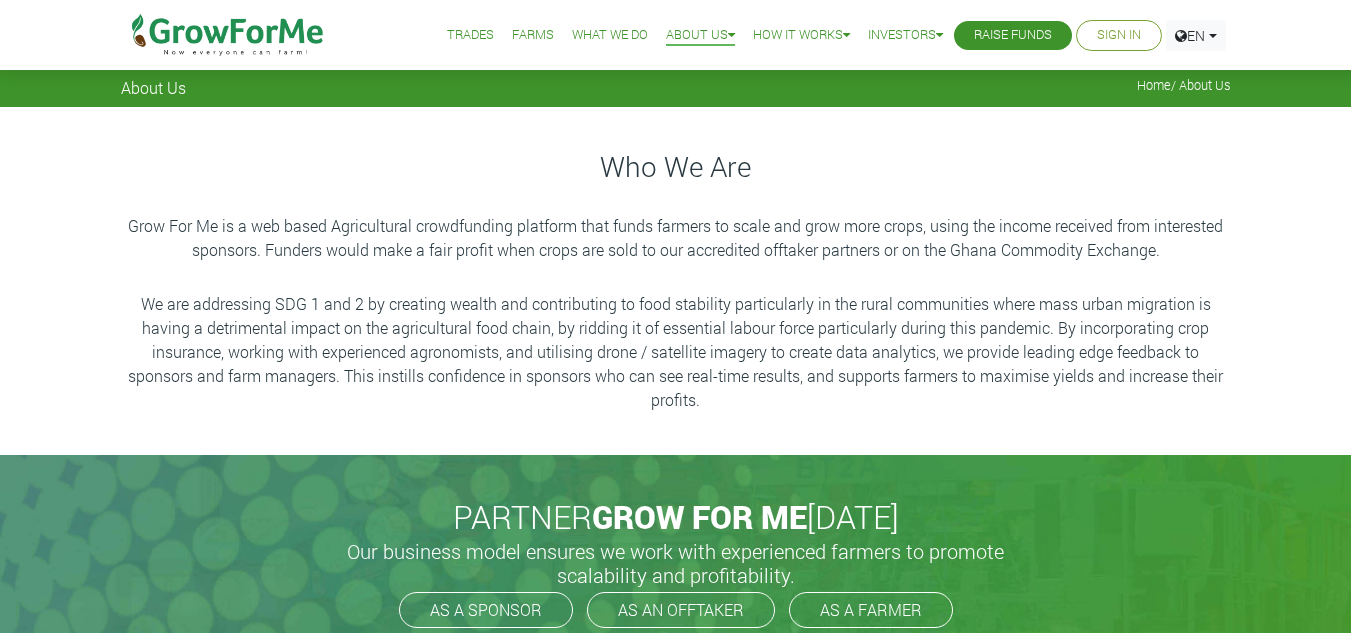 scroll, scrollTop: 0, scrollLeft: 0, axis: both 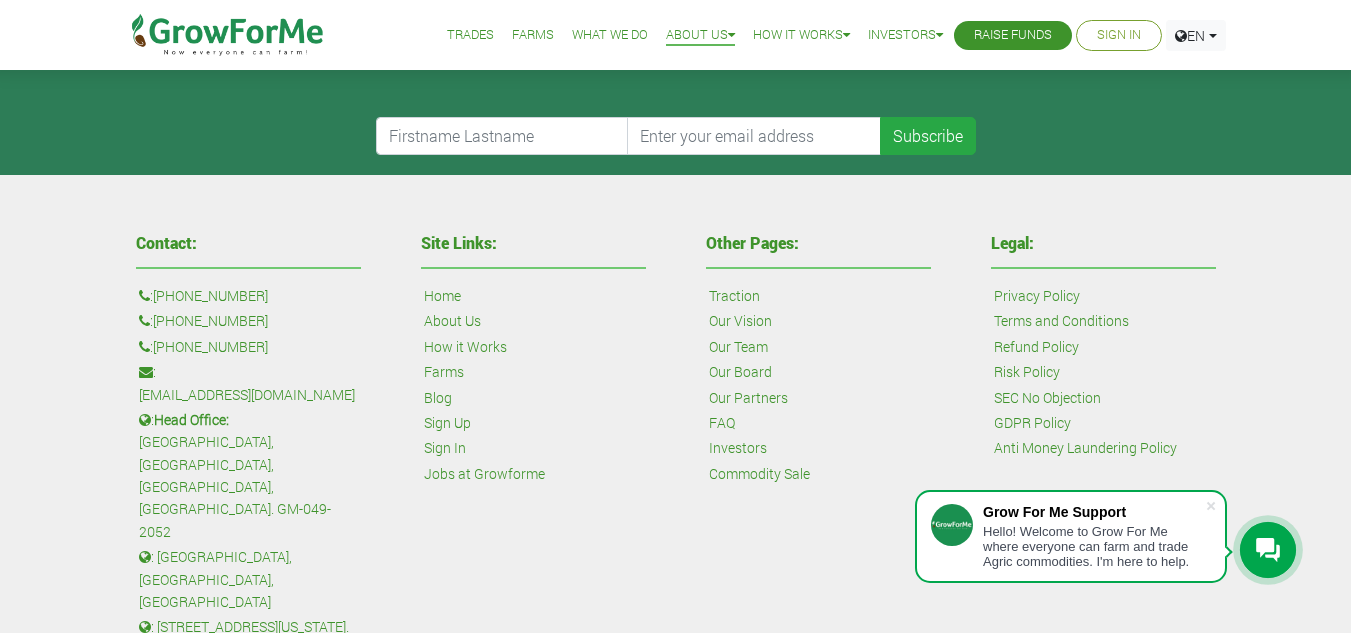 drag, startPoint x: 1361, startPoint y: 134, endPoint x: 1351, endPoint y: 404, distance: 270.18512 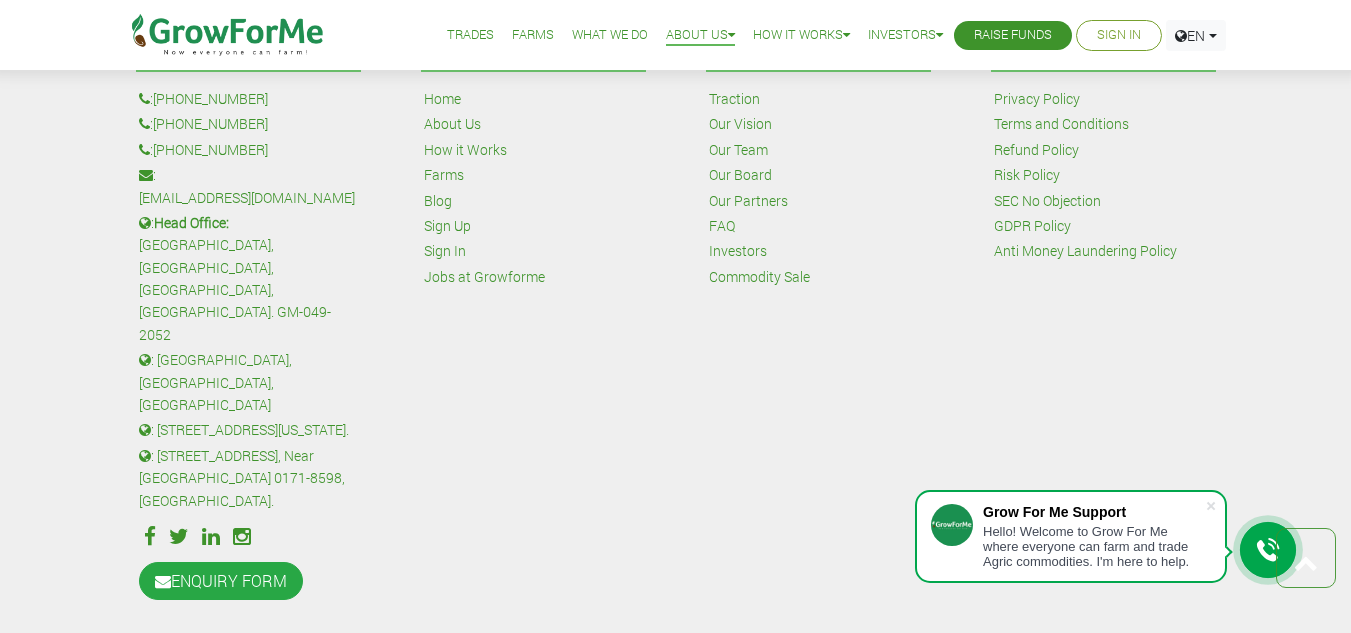 scroll, scrollTop: 893, scrollLeft: 0, axis: vertical 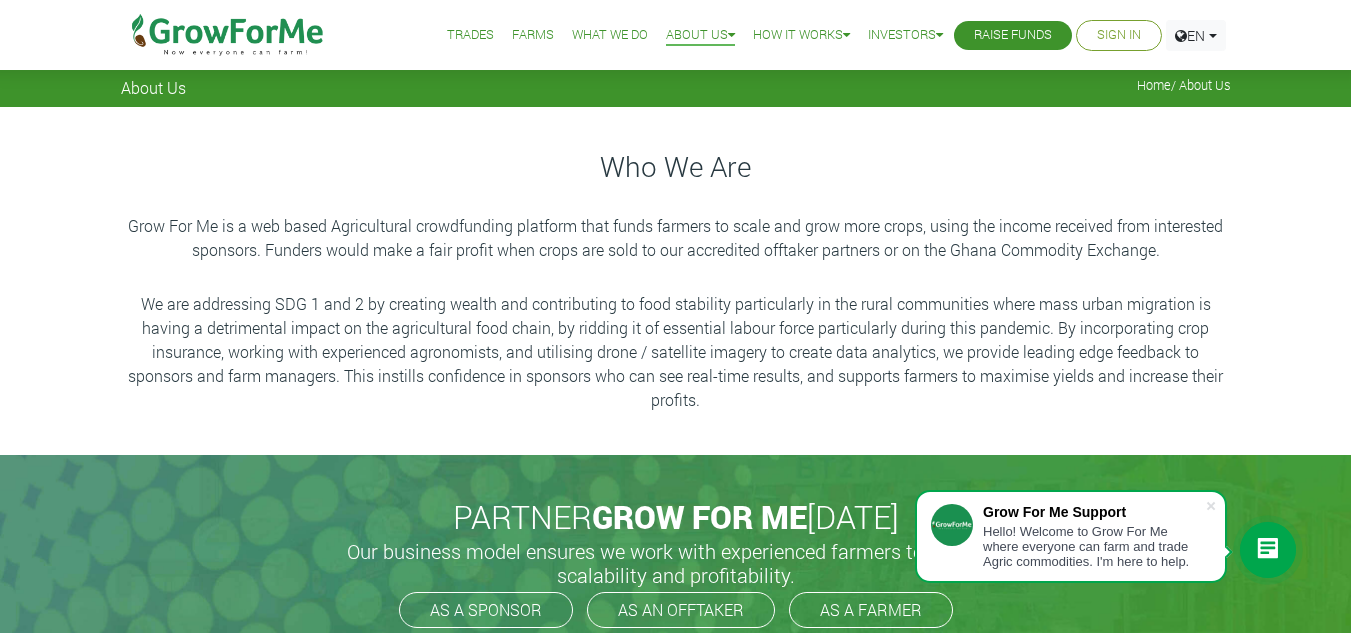 click on "Farms" at bounding box center (533, 35) 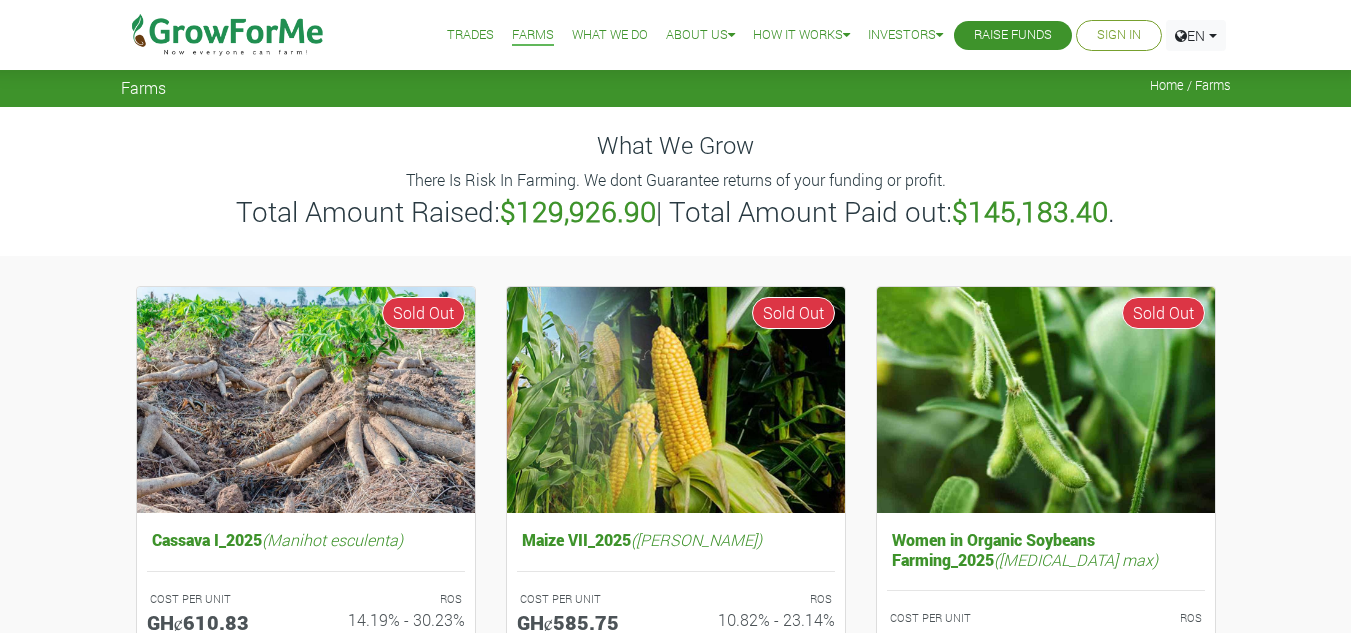 scroll, scrollTop: 0, scrollLeft: 0, axis: both 